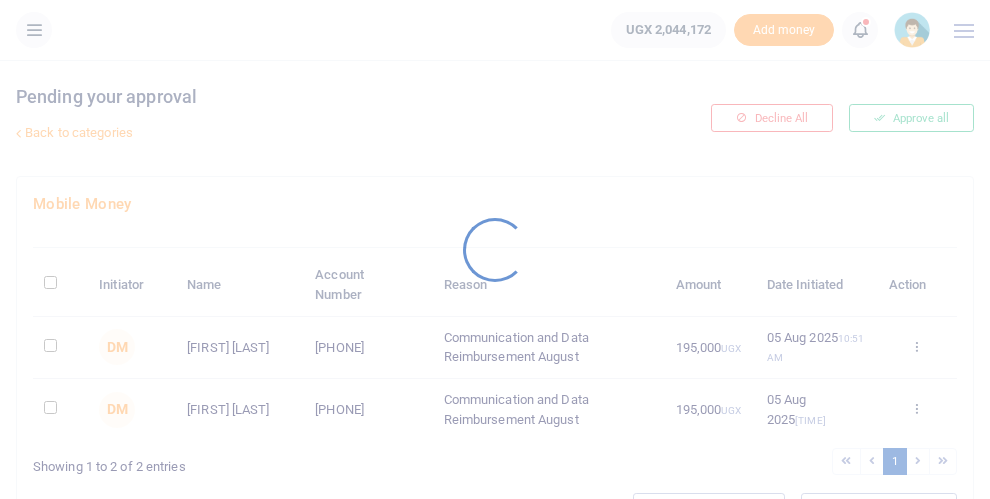 scroll, scrollTop: 0, scrollLeft: 0, axis: both 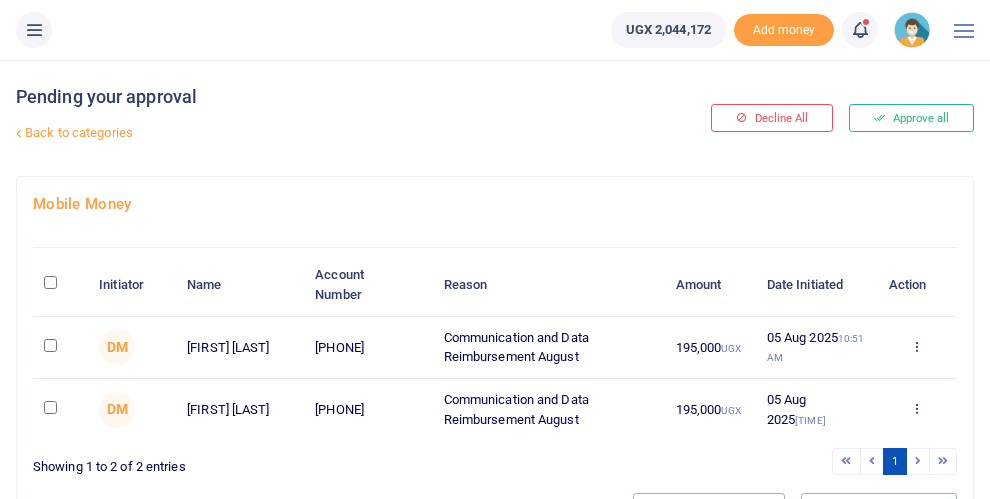 click at bounding box center (50, 282) 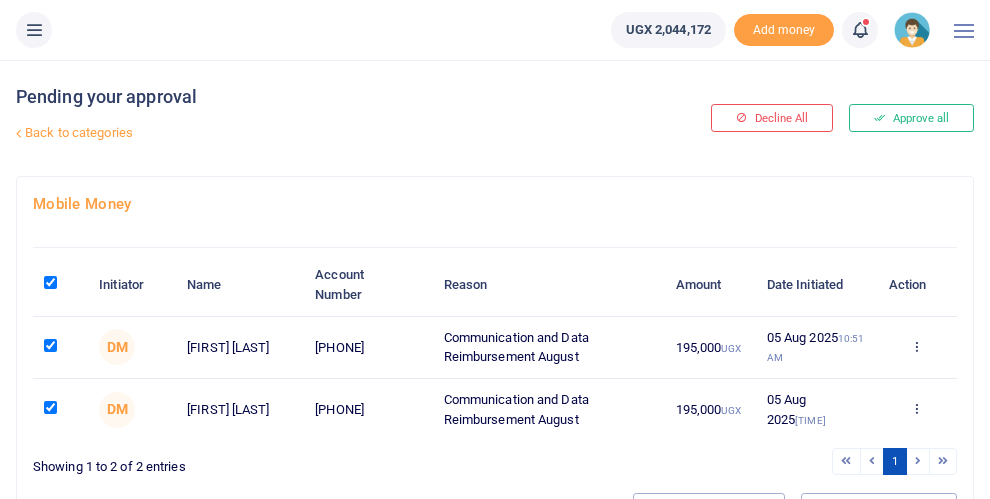 checkbox on "true" 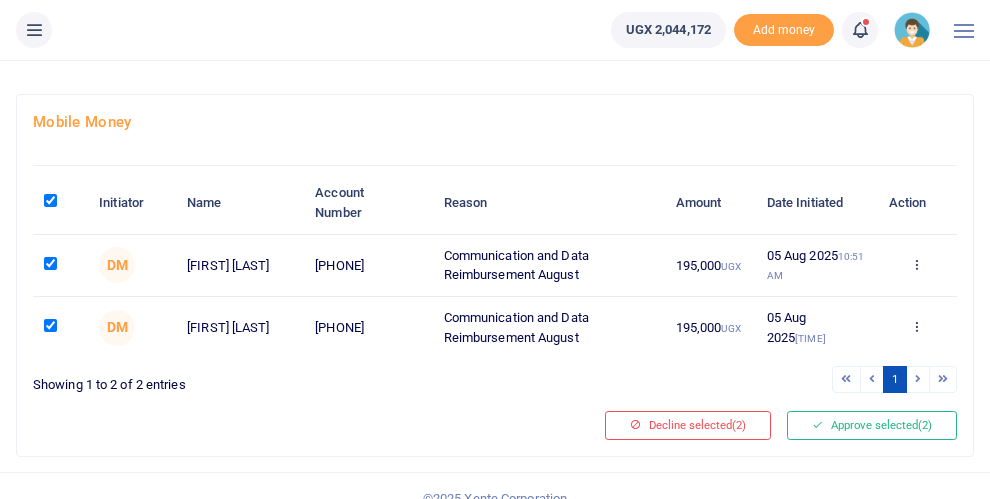 scroll, scrollTop: 107, scrollLeft: 0, axis: vertical 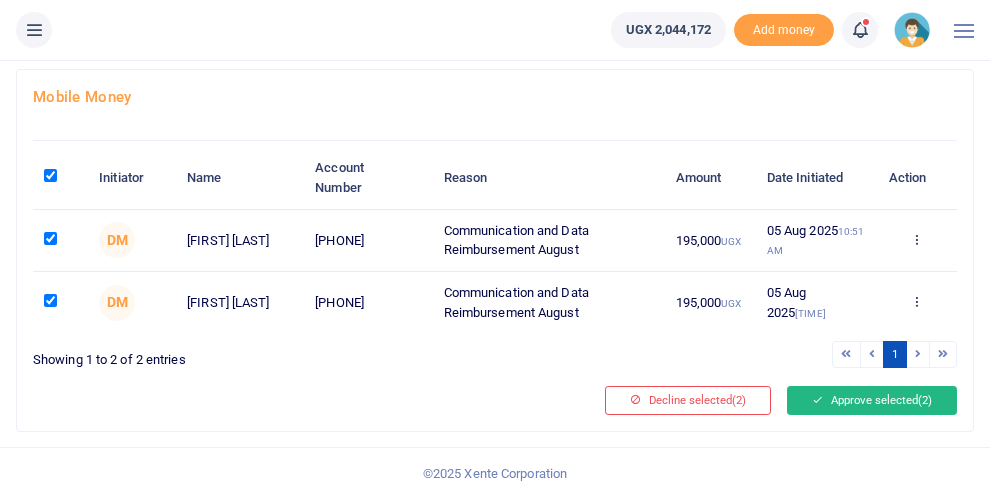 click on "Approve selected  (2)" at bounding box center (872, 400) 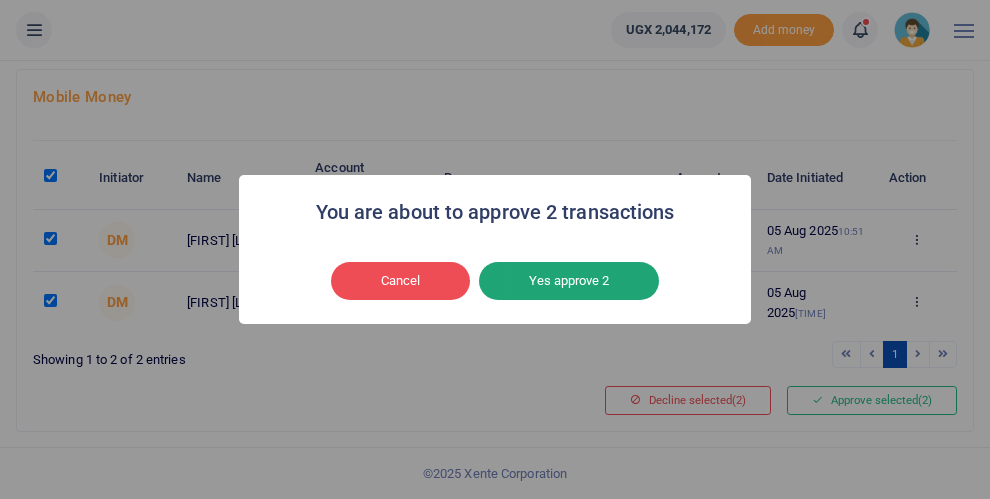 click on "Yes approve 2" at bounding box center [569, 281] 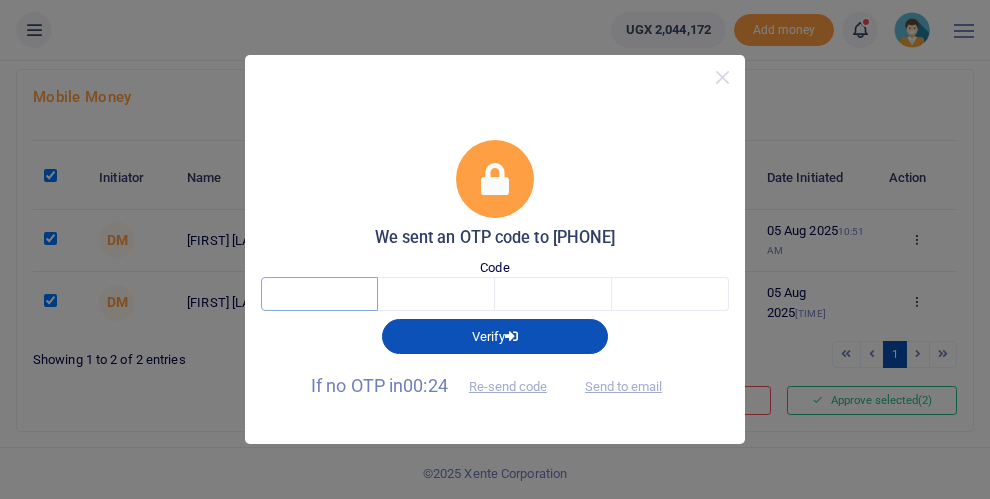 click at bounding box center (319, 294) 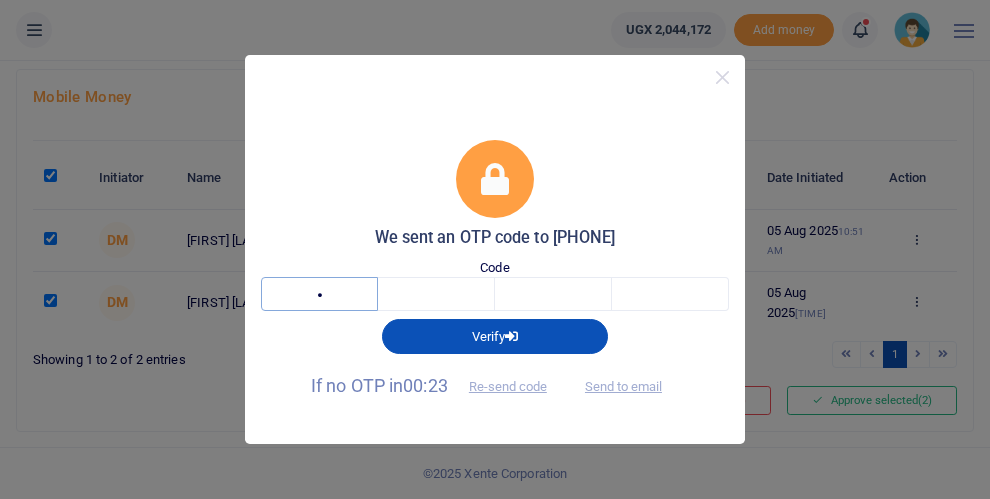 type on "5" 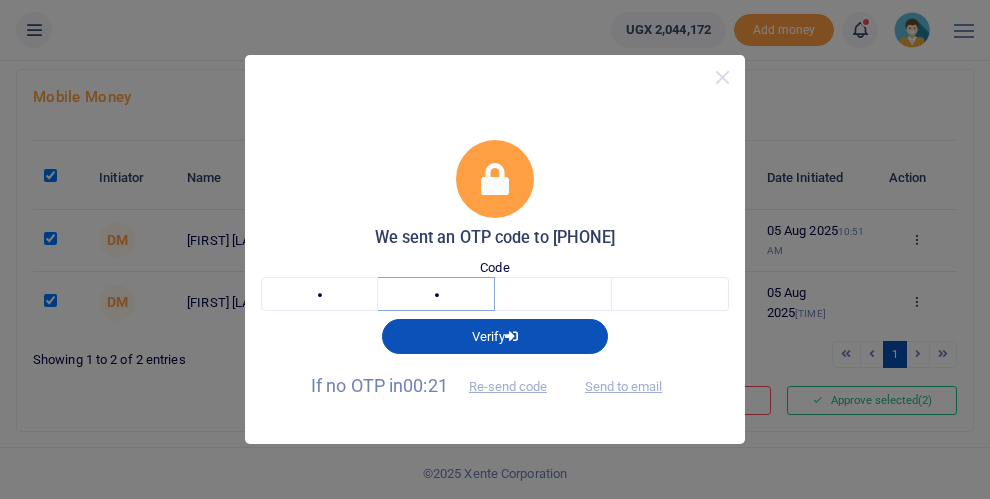 type on "9" 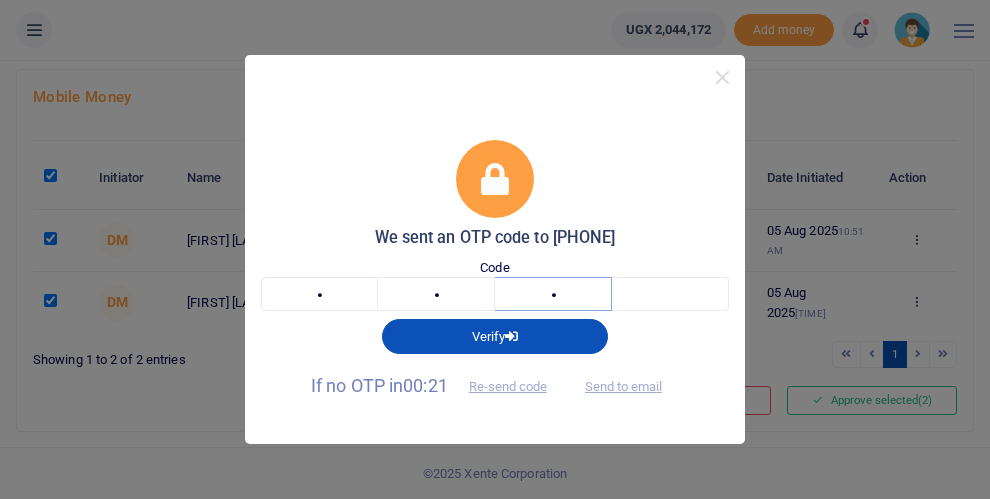 type on "7" 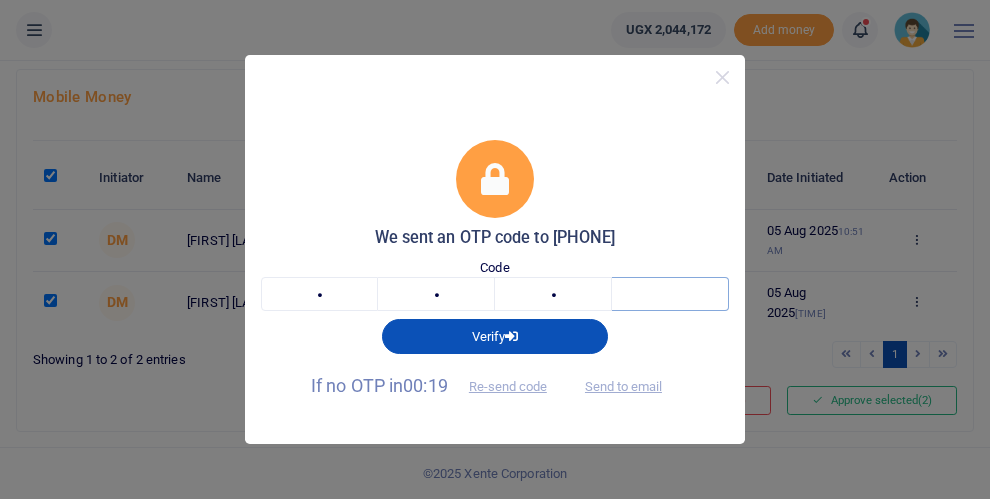type on "5" 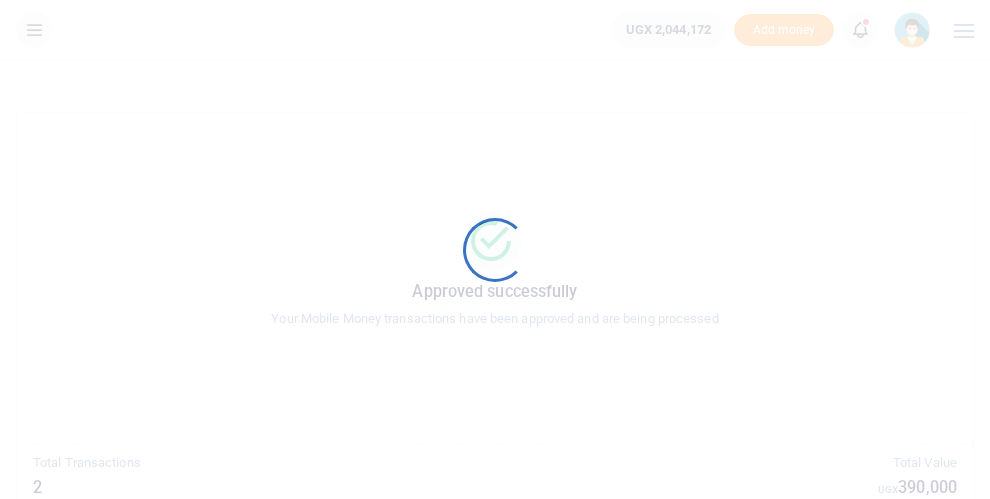 scroll, scrollTop: 0, scrollLeft: 0, axis: both 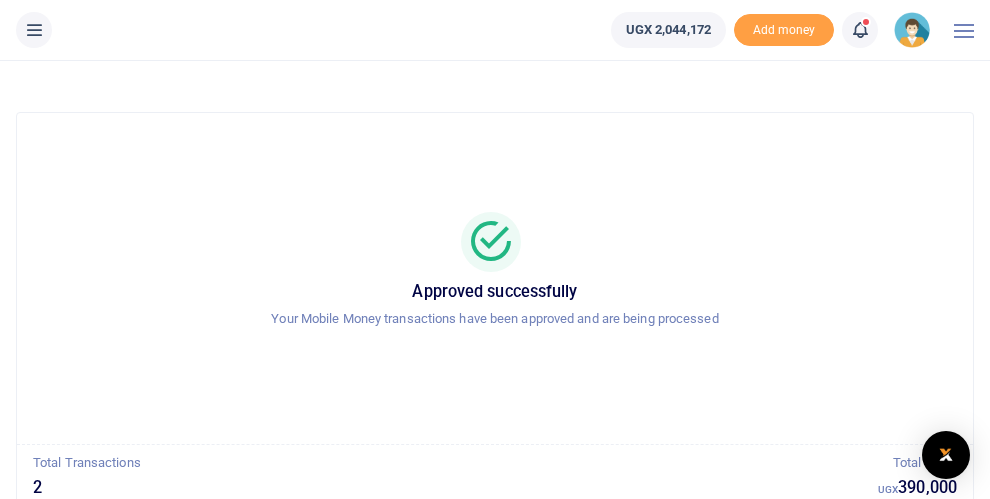 click at bounding box center [34, 30] 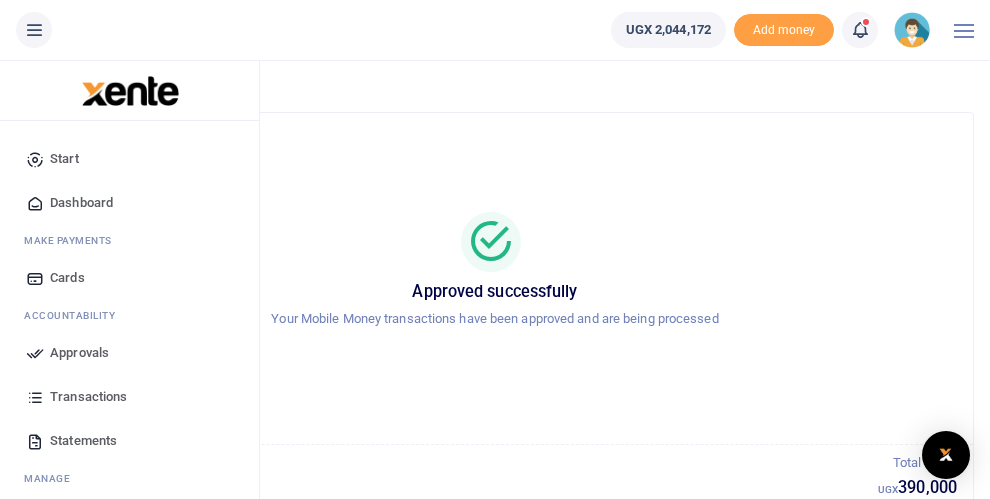 click on "Approved successfully
Your Mobile Money transactions have been approved and are being processed" at bounding box center (495, 278) 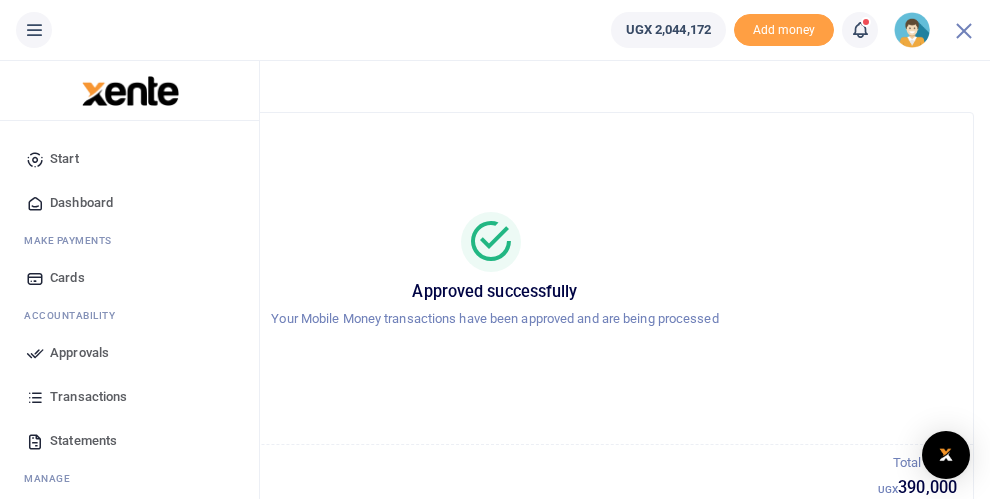 click on "Dashboard" at bounding box center (81, 203) 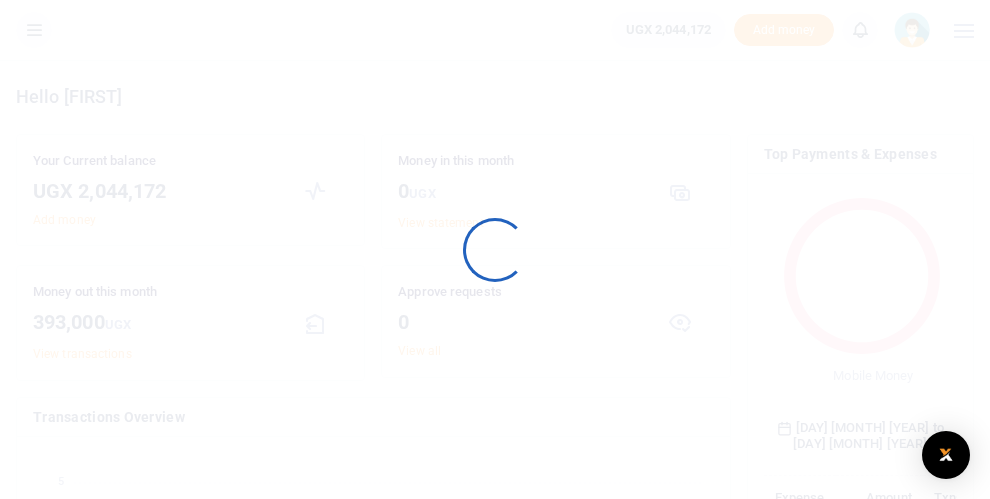 scroll, scrollTop: 0, scrollLeft: 0, axis: both 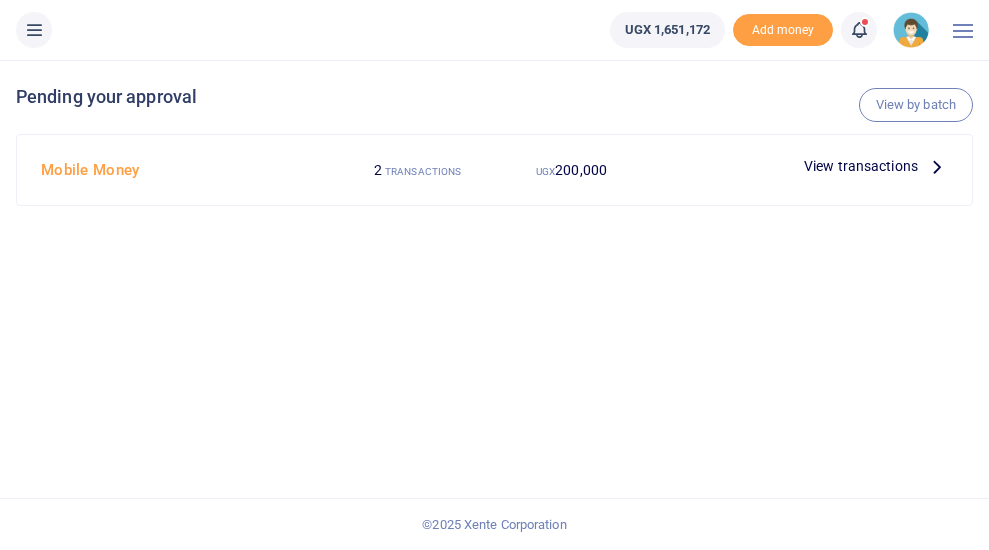 click on "View transactions" at bounding box center [861, 166] 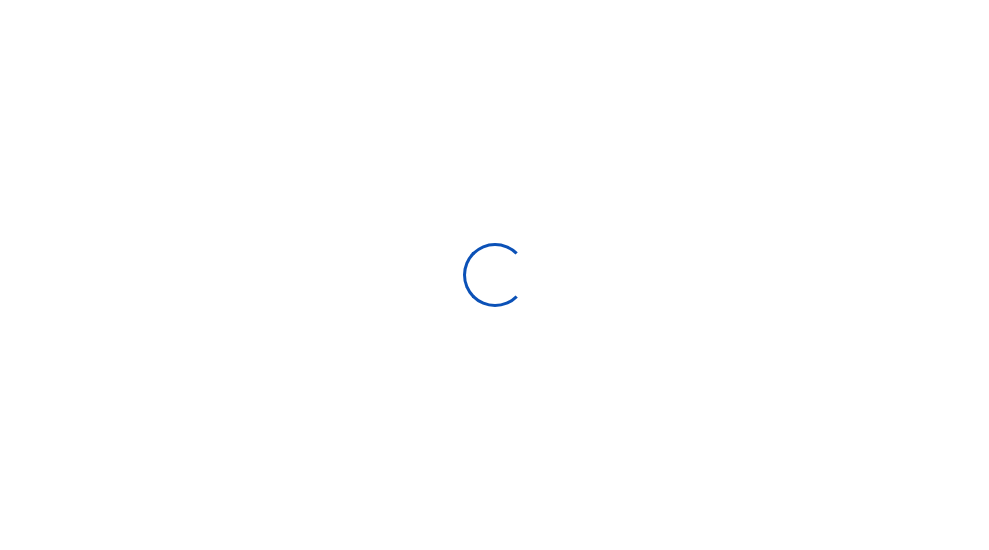 scroll, scrollTop: 0, scrollLeft: 0, axis: both 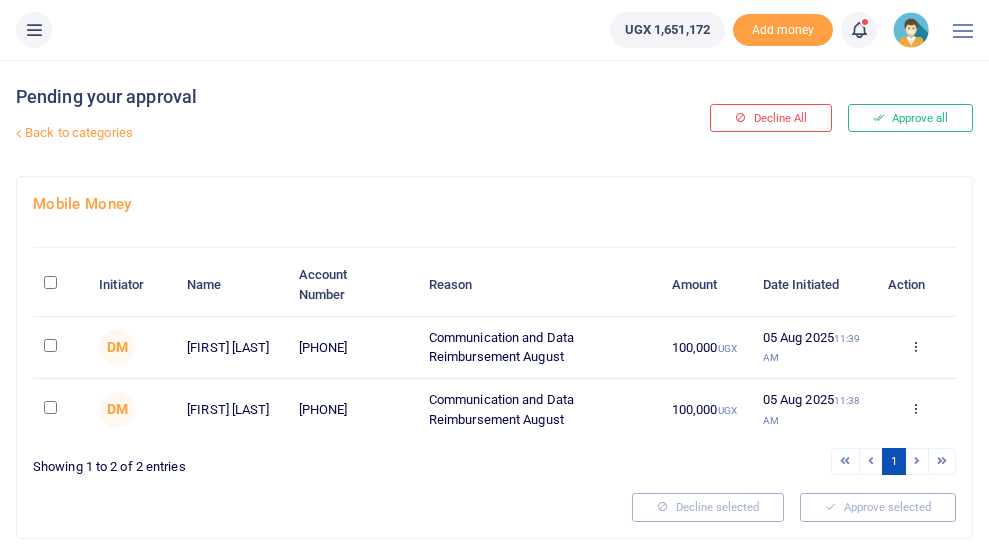 click at bounding box center (50, 282) 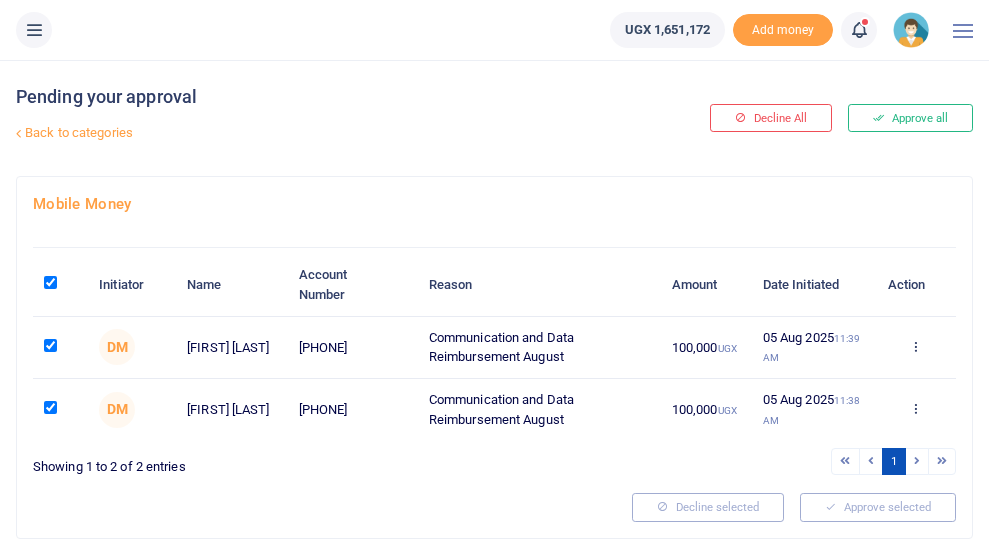 checkbox on "true" 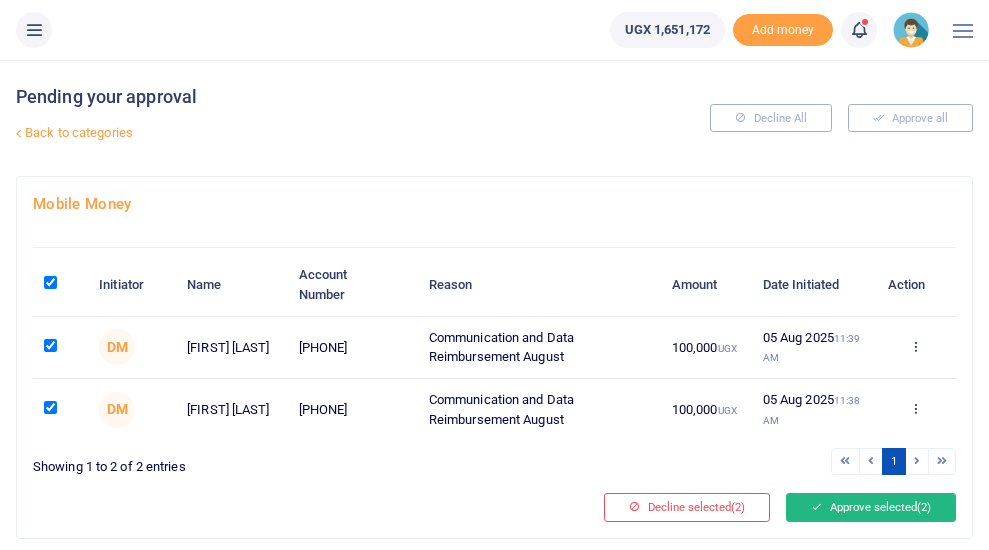 click on "Approve selected  (2)" at bounding box center (871, 507) 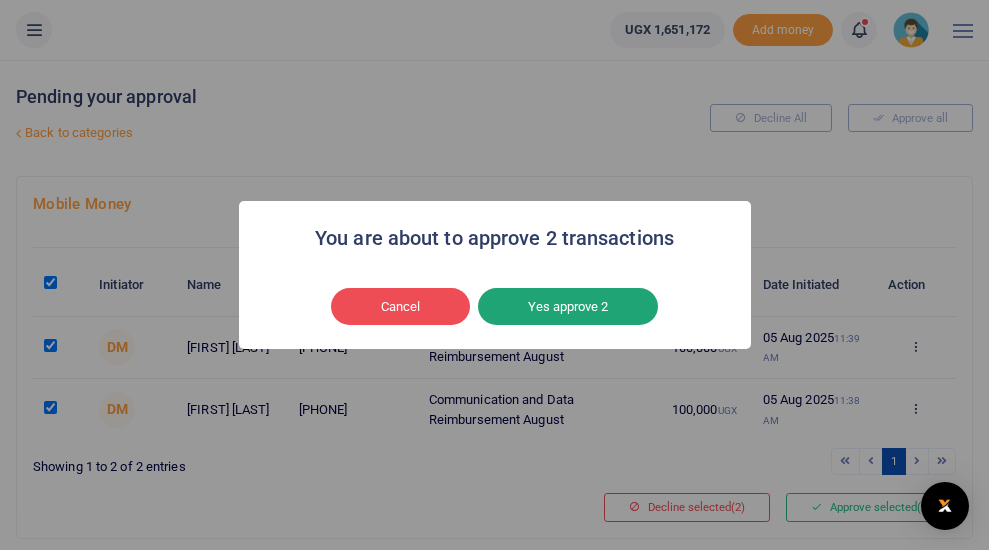 click on "Yes approve 2" at bounding box center [568, 307] 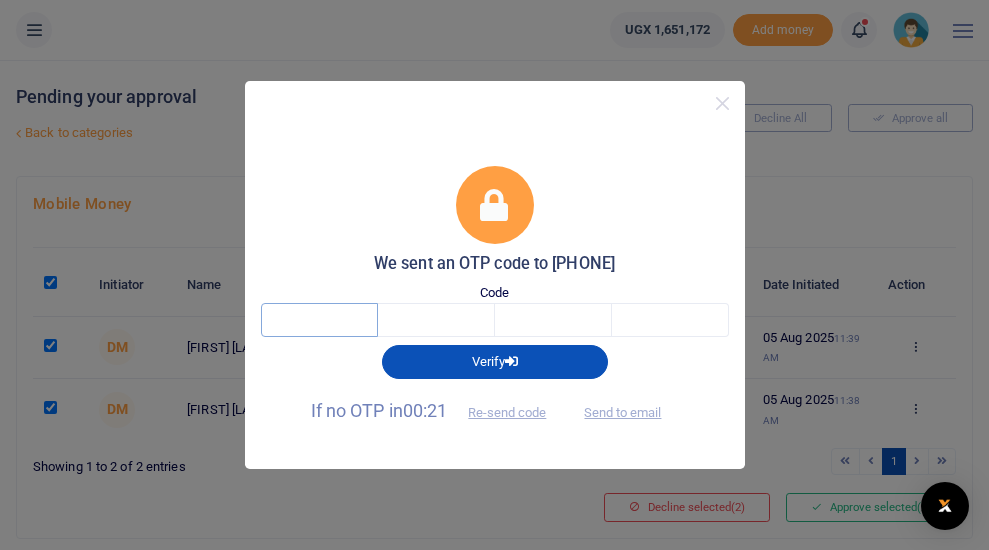 click at bounding box center [319, 320] 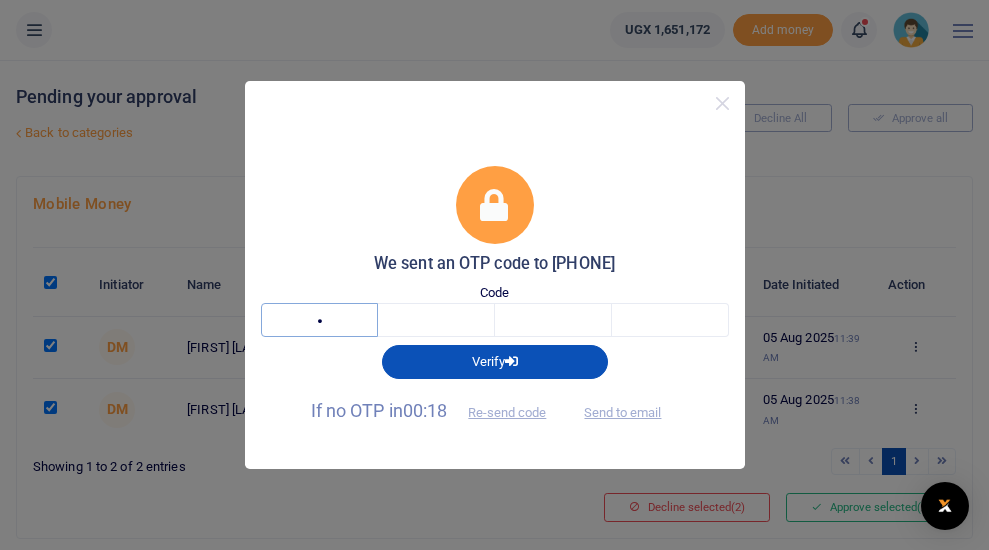 type on "6" 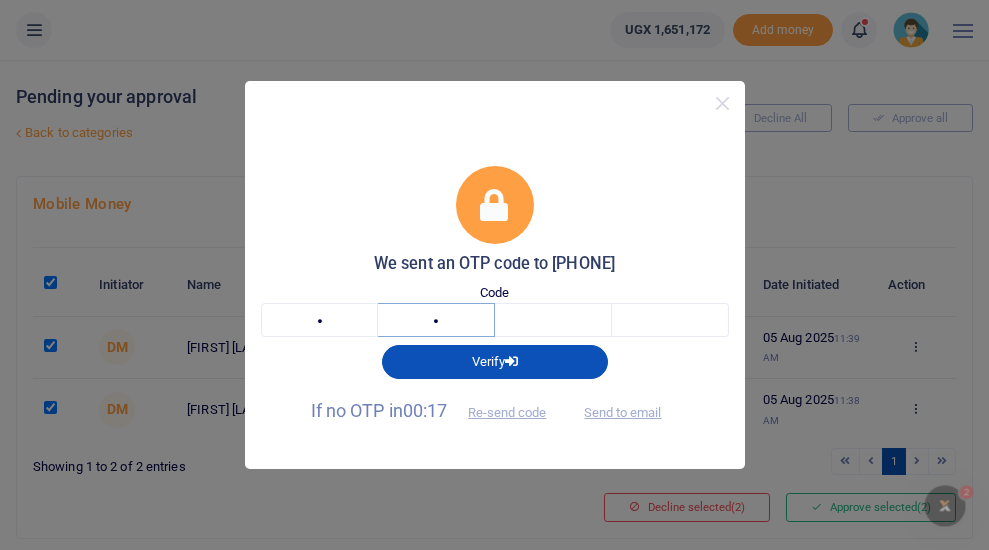 scroll, scrollTop: 0, scrollLeft: 0, axis: both 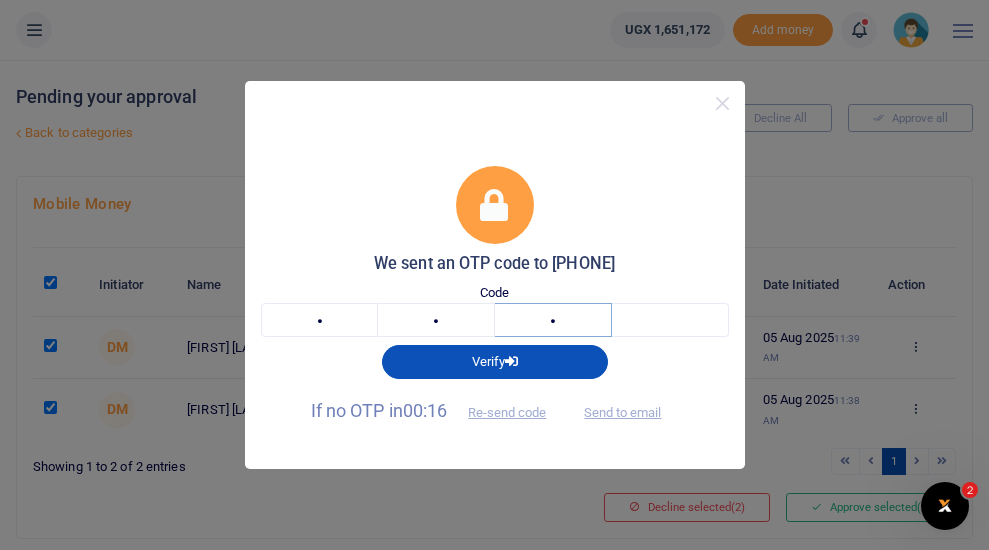 type on "4" 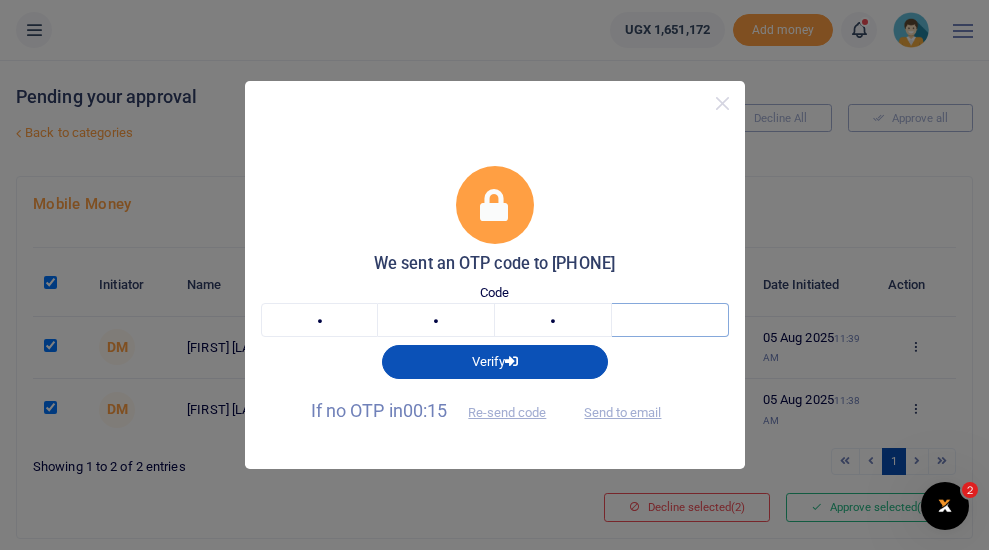 type on "9" 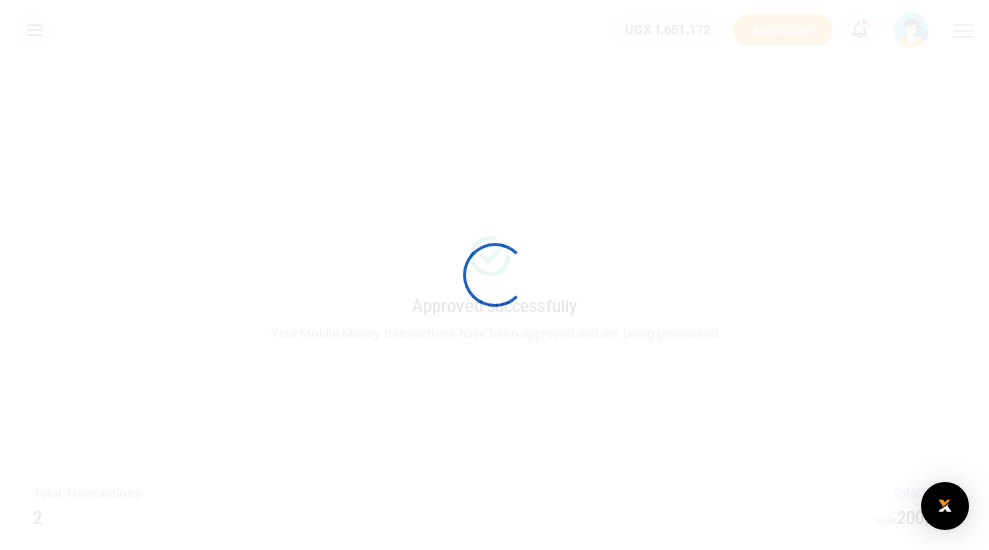 scroll, scrollTop: 0, scrollLeft: 0, axis: both 